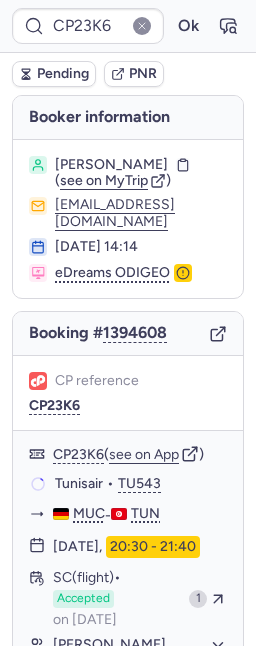 scroll, scrollTop: 0, scrollLeft: 0, axis: both 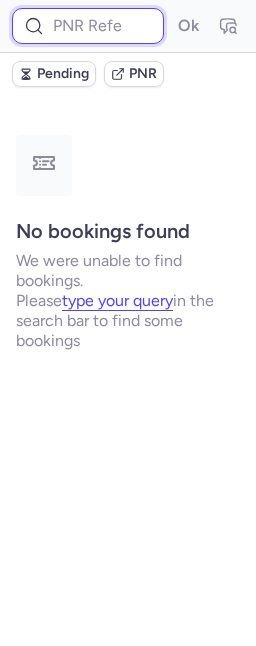 click at bounding box center (88, 26) 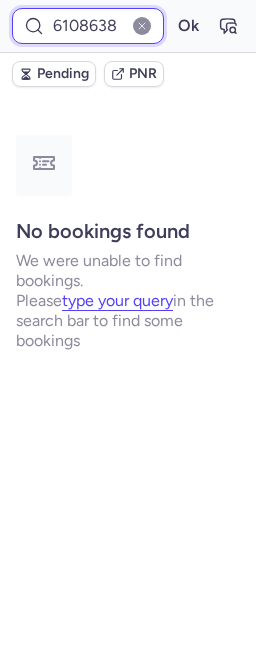 type on "6108638" 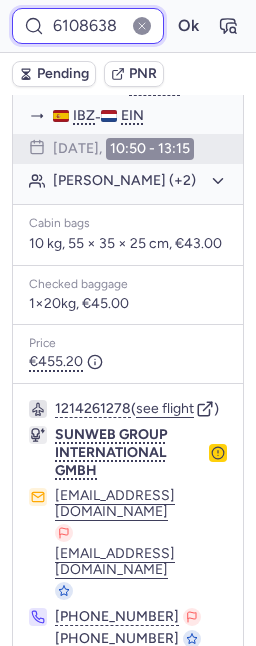 scroll, scrollTop: 545, scrollLeft: 0, axis: vertical 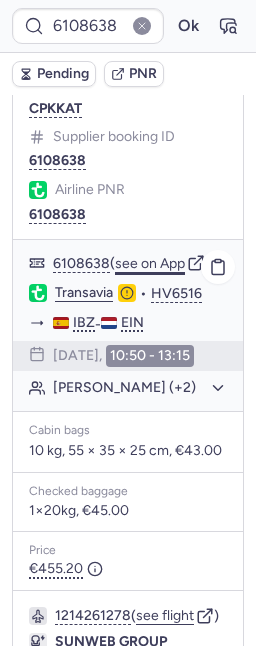 click on "see on App" 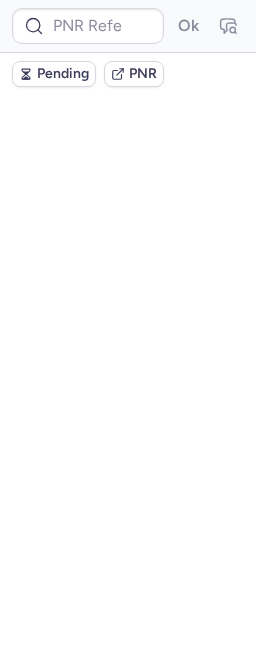 scroll, scrollTop: 0, scrollLeft: 0, axis: both 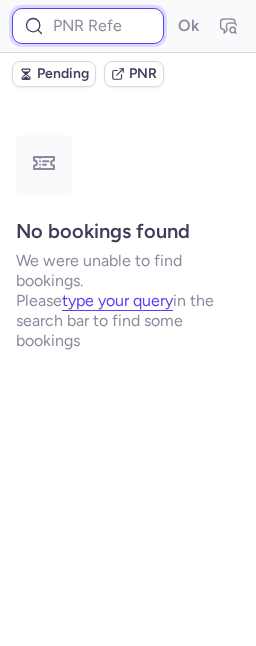 click at bounding box center [88, 26] 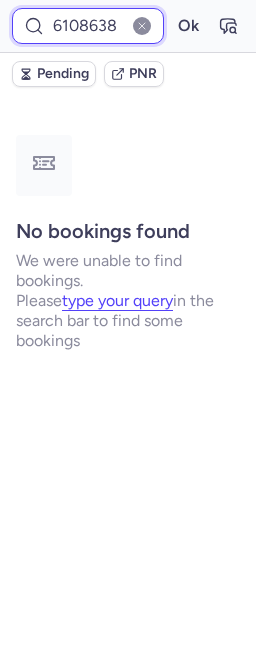 click on "Ok" at bounding box center [188, 26] 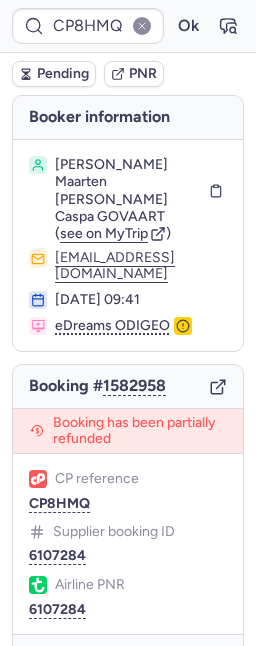 type on "CP23K6" 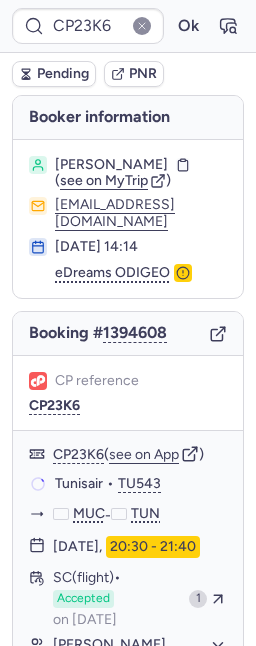 type 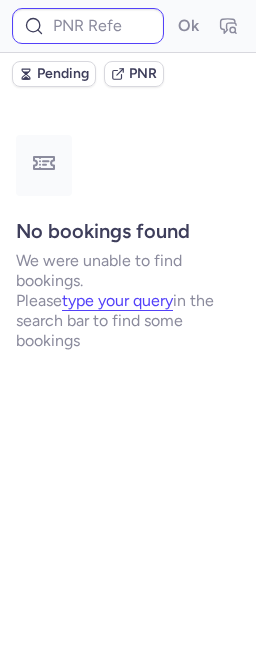 scroll, scrollTop: 0, scrollLeft: 0, axis: both 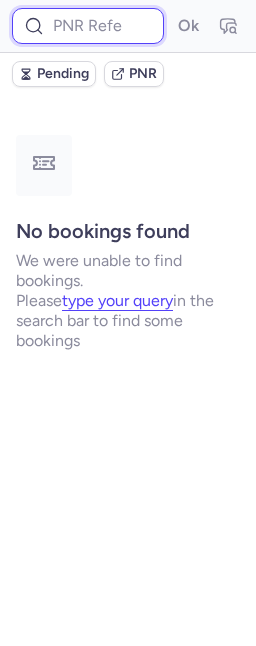 click at bounding box center (88, 26) 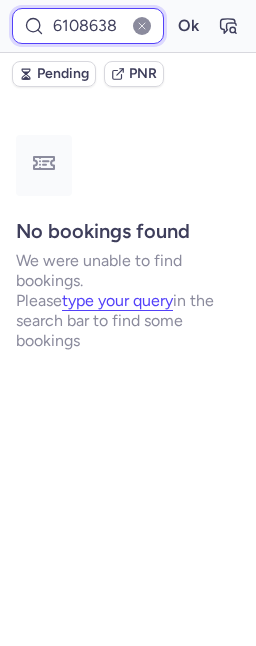 type on "6108638" 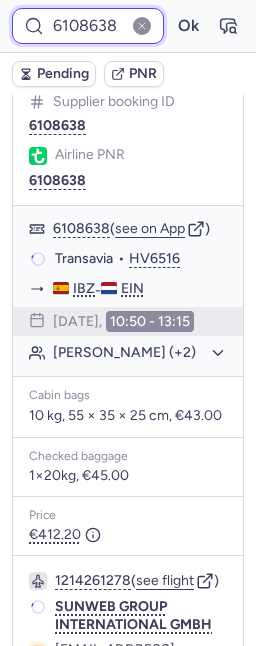 scroll, scrollTop: 573, scrollLeft: 0, axis: vertical 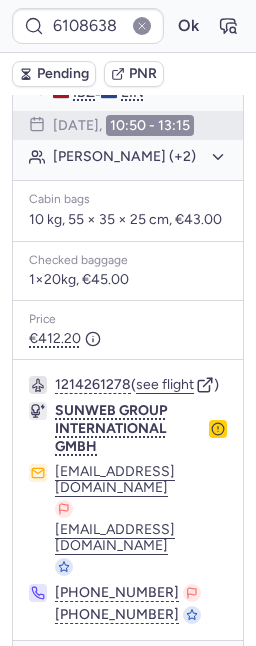 click at bounding box center (215, 669) 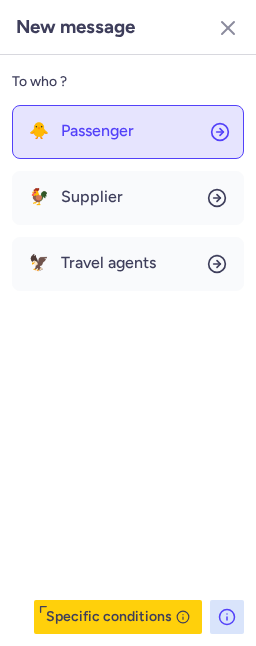 click on "🐥 Passenger" 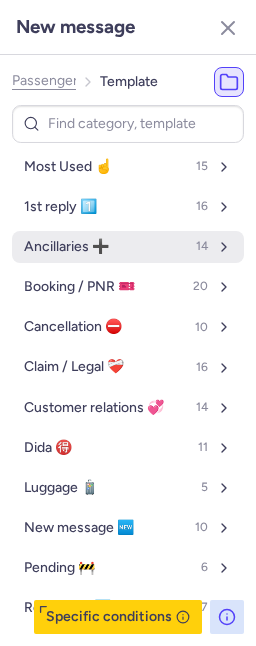 click on "Ancillaries ➕" at bounding box center [66, 247] 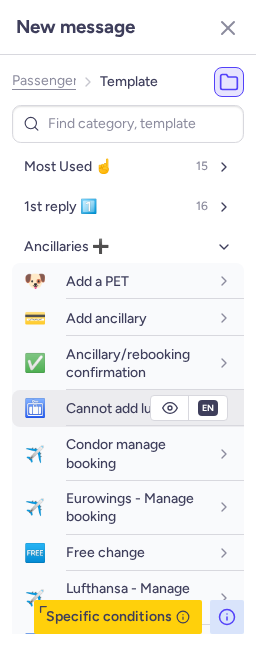 click on "Cannot add luggage" at bounding box center [128, 408] 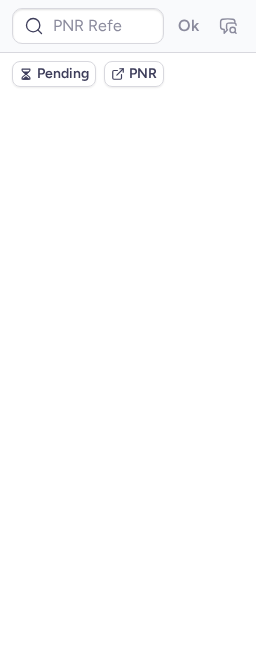 scroll, scrollTop: 0, scrollLeft: 0, axis: both 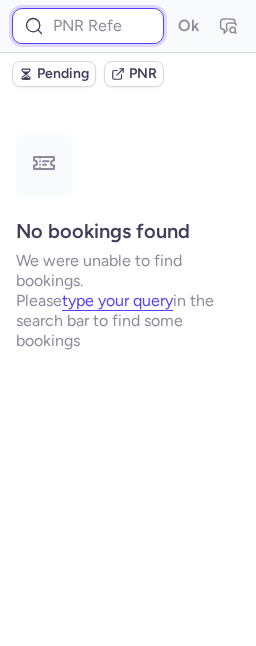 click at bounding box center [88, 26] 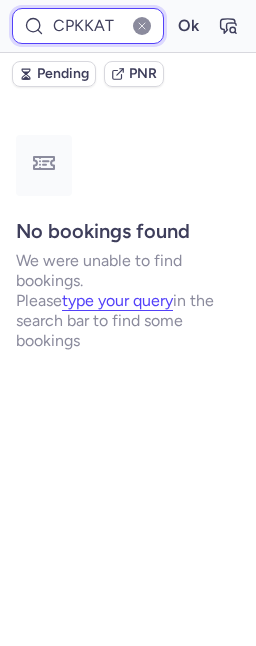 type on "CPKKAT" 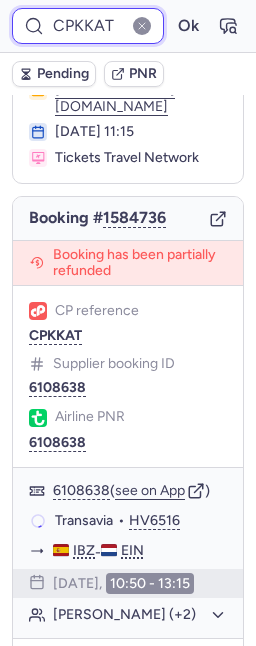 scroll, scrollTop: 149, scrollLeft: 0, axis: vertical 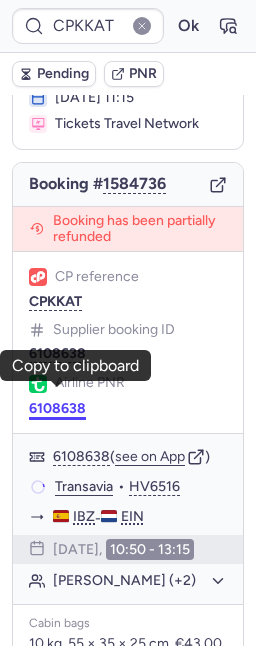 click on "6108638" at bounding box center [57, 409] 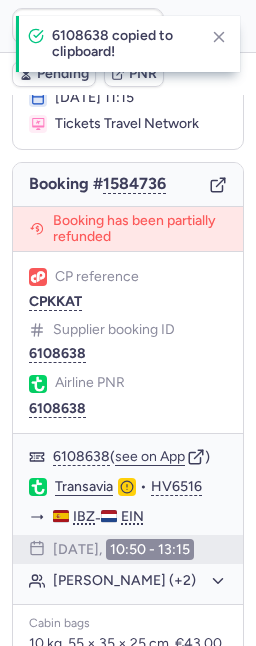 type 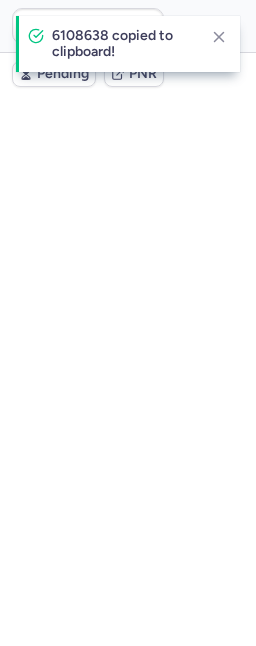 scroll, scrollTop: 0, scrollLeft: 0, axis: both 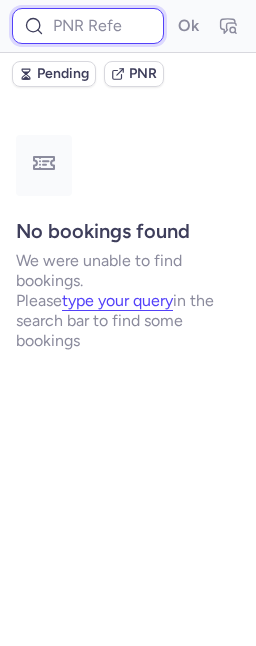 click at bounding box center [88, 26] 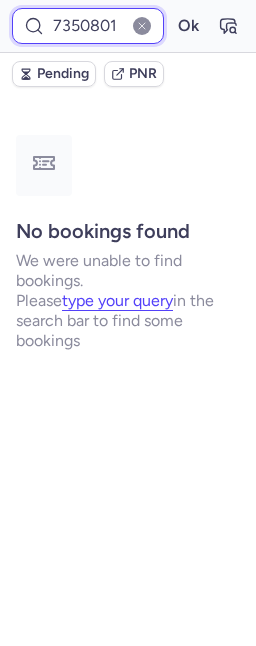 type on "7350801" 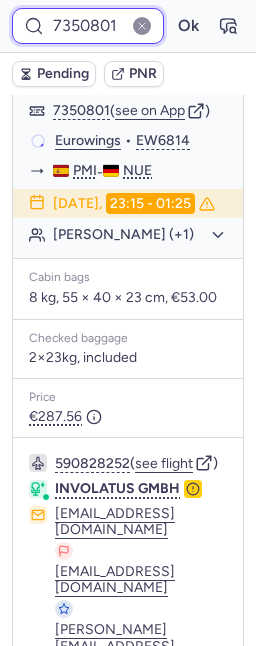 scroll, scrollTop: 577, scrollLeft: 0, axis: vertical 